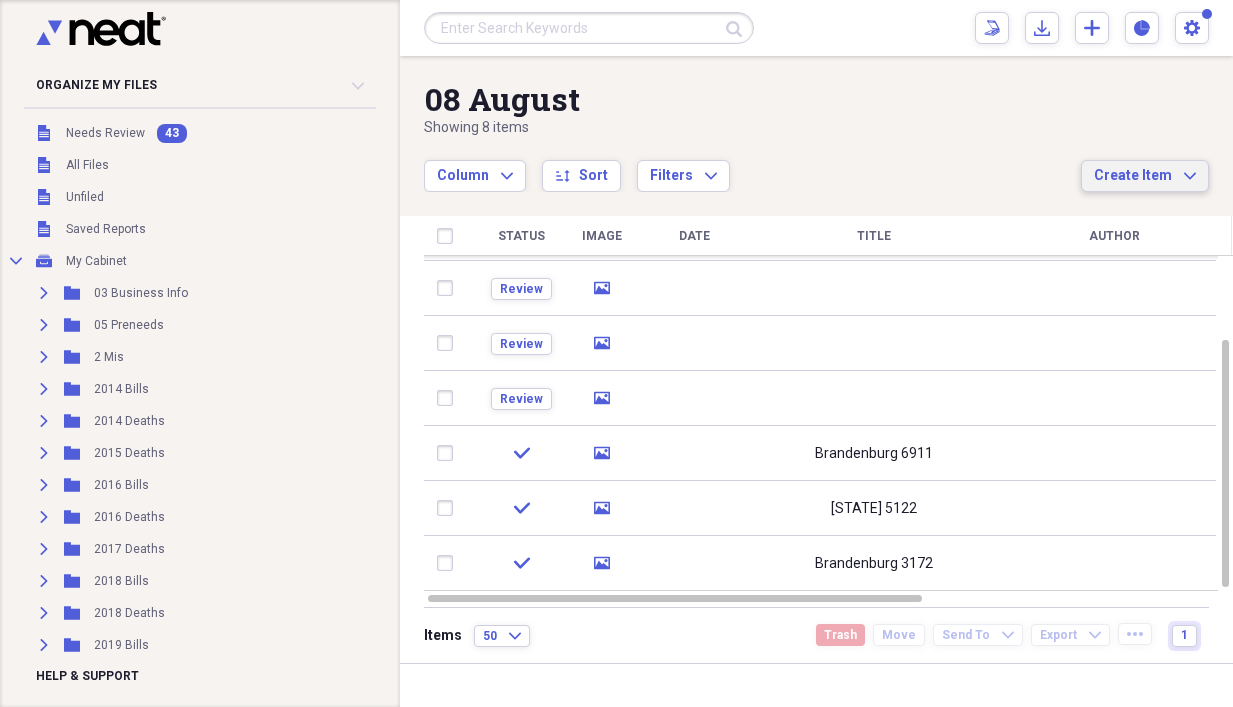 scroll, scrollTop: 0, scrollLeft: 0, axis: both 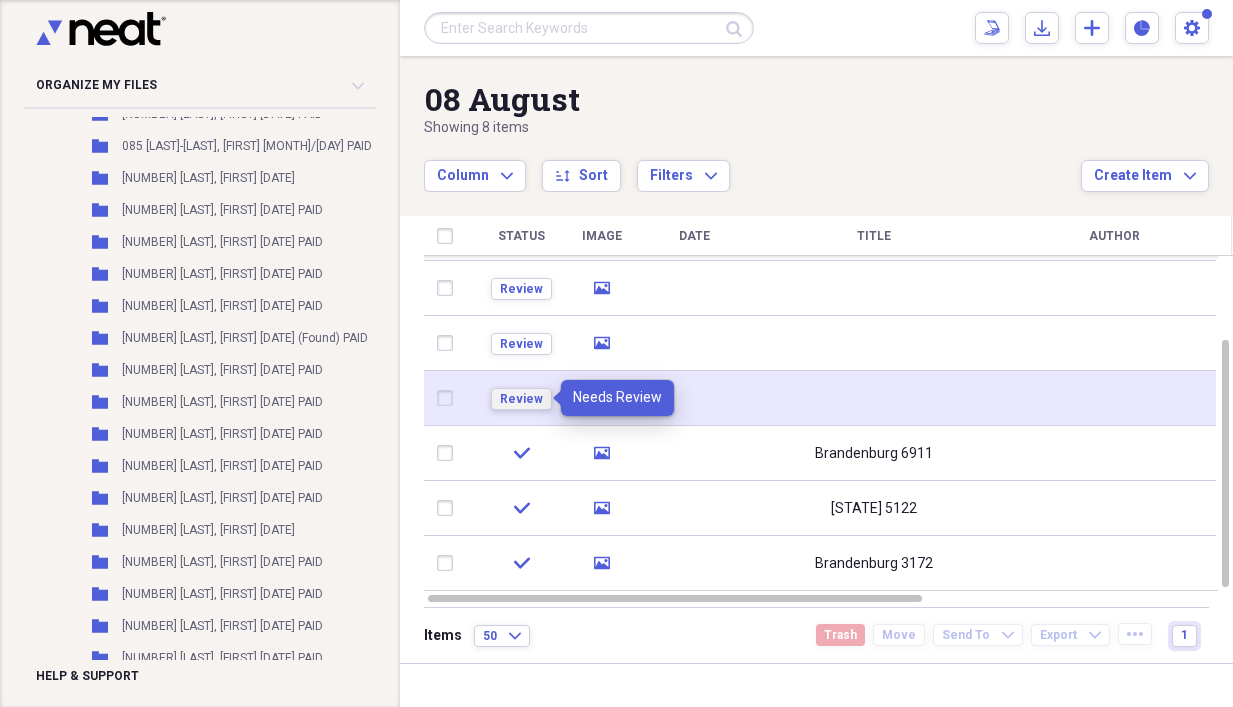 click on "Review" at bounding box center (521, 399) 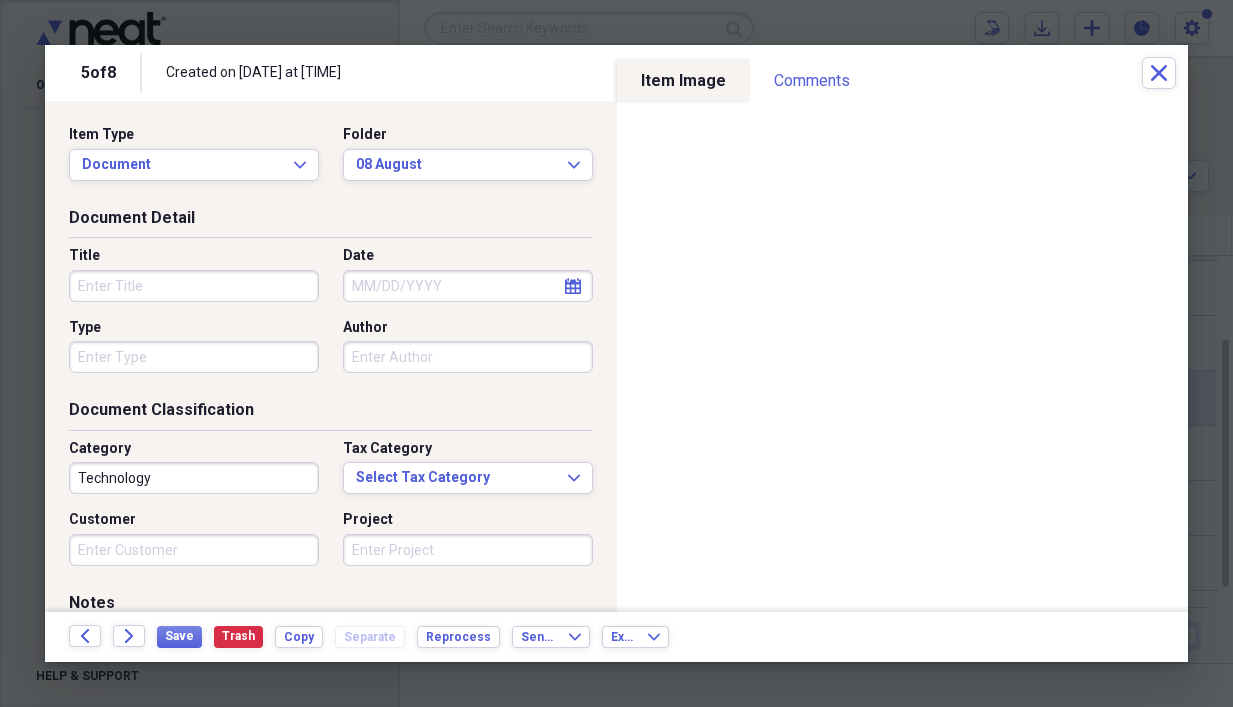 click on "Title" at bounding box center (194, 286) 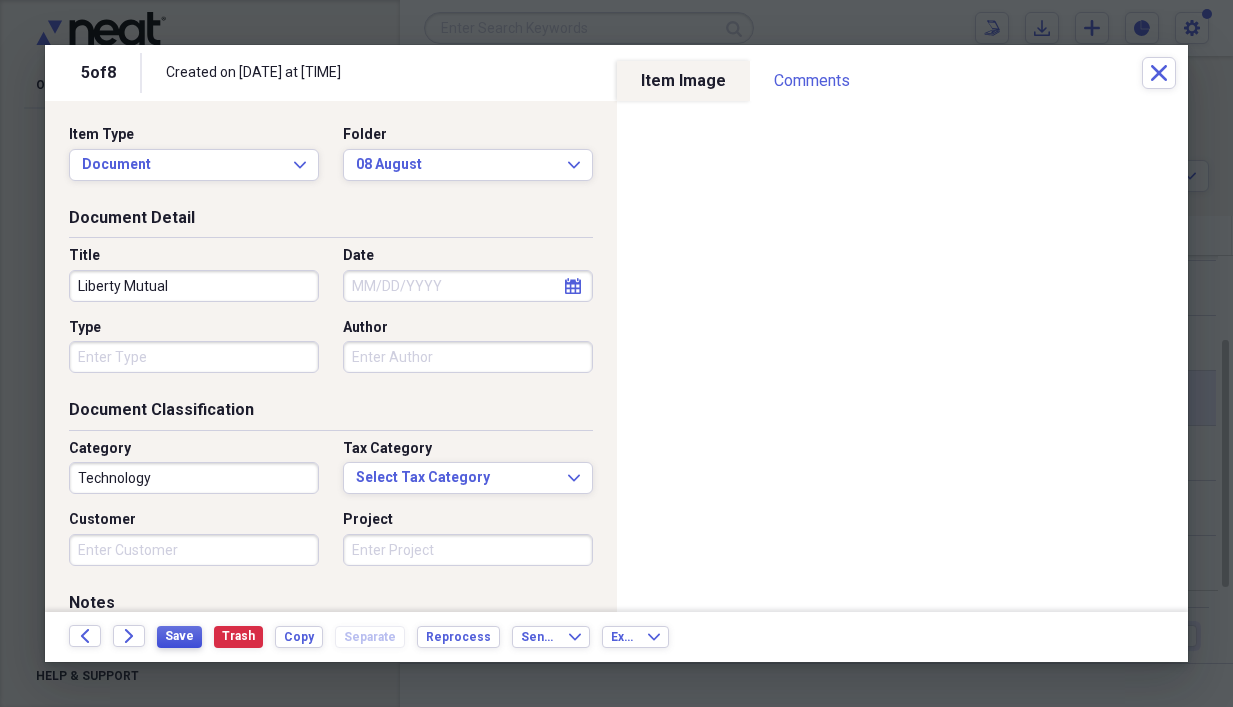 type on "Liberty Mutual" 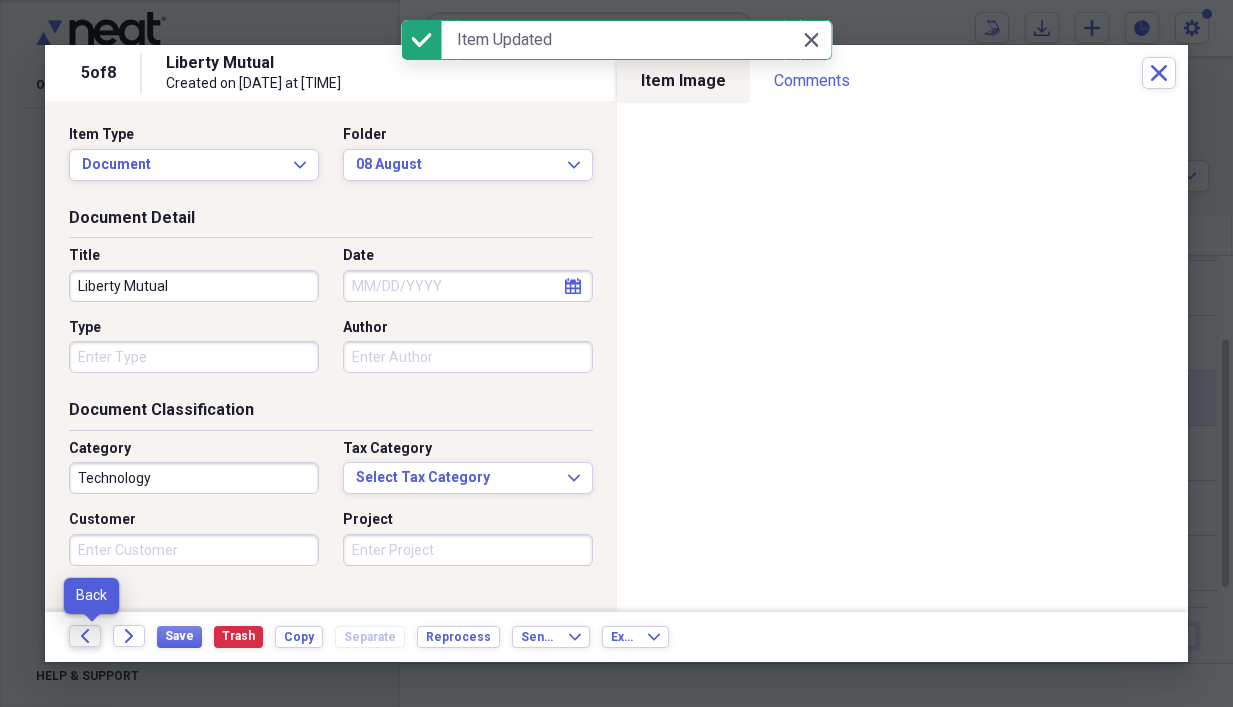 click on "Back" at bounding box center (85, 636) 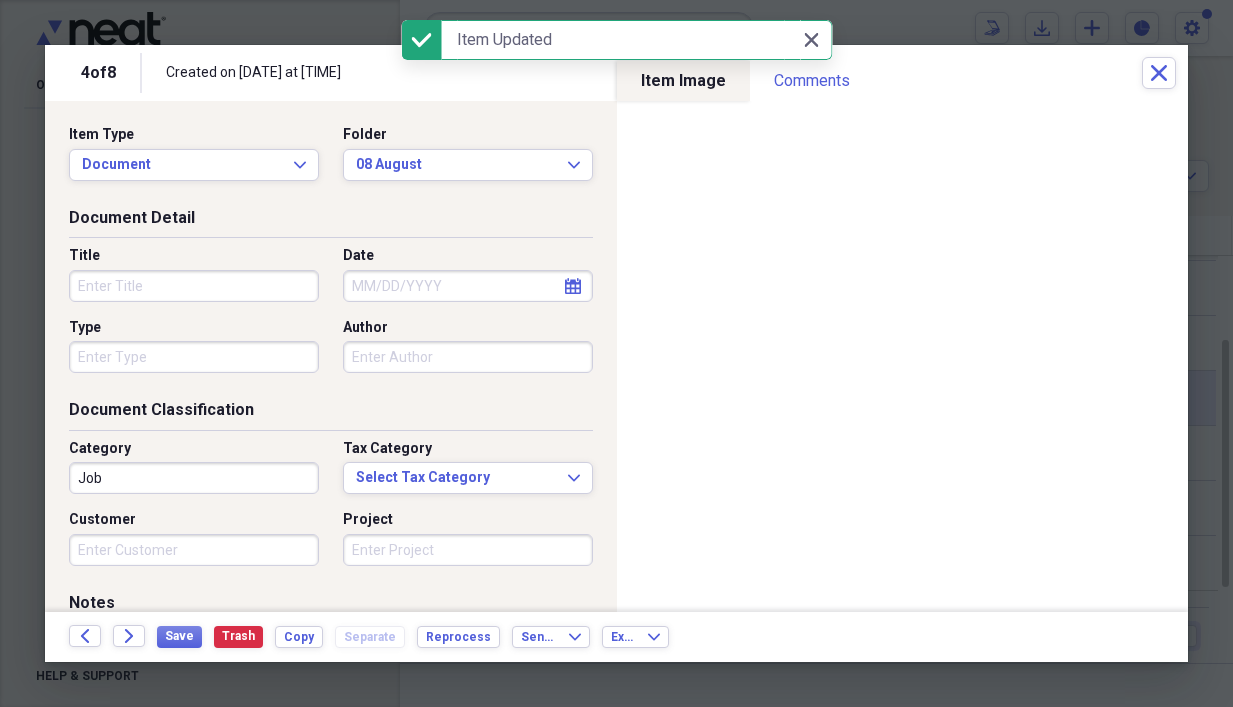 click on "Title" at bounding box center (194, 286) 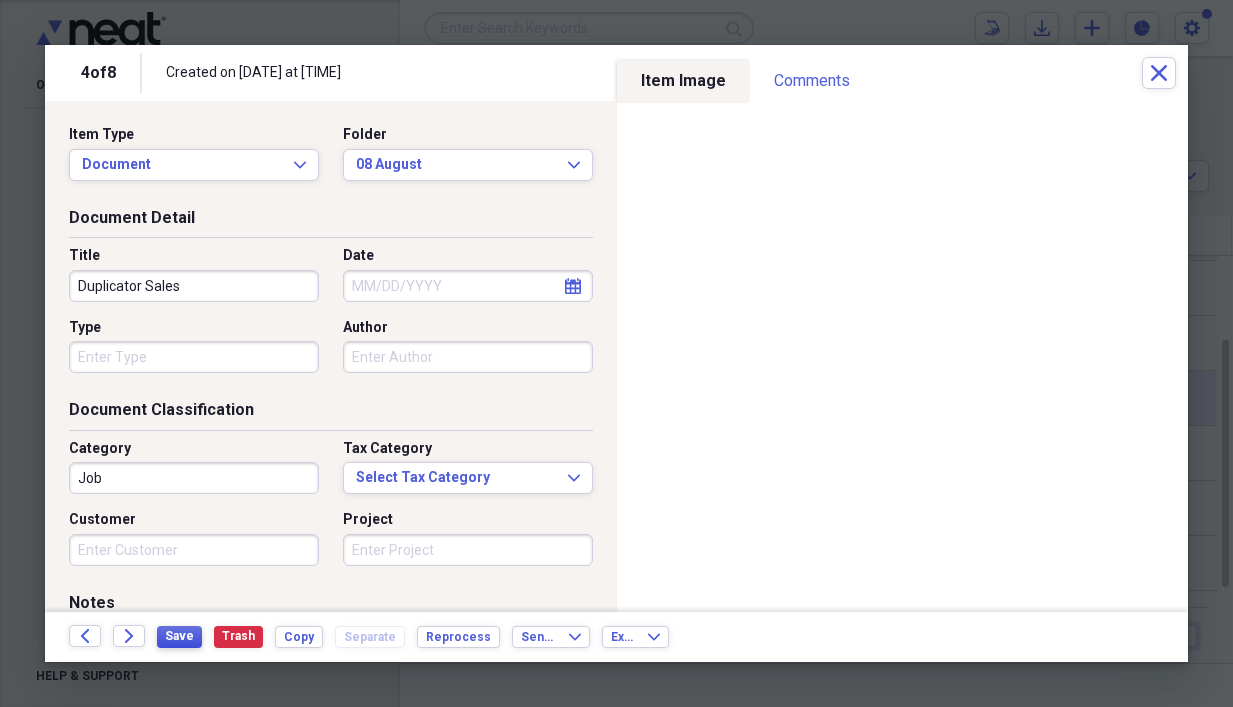 type on "Duplicator Sales" 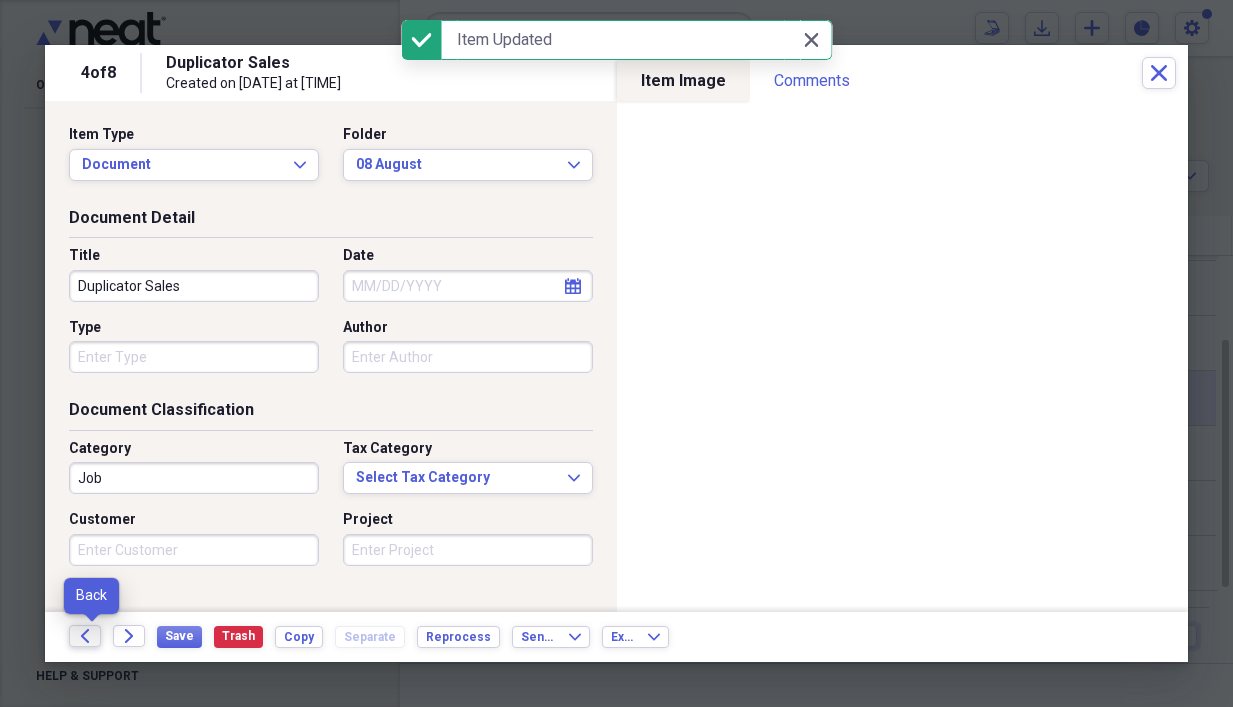 click on "Back" 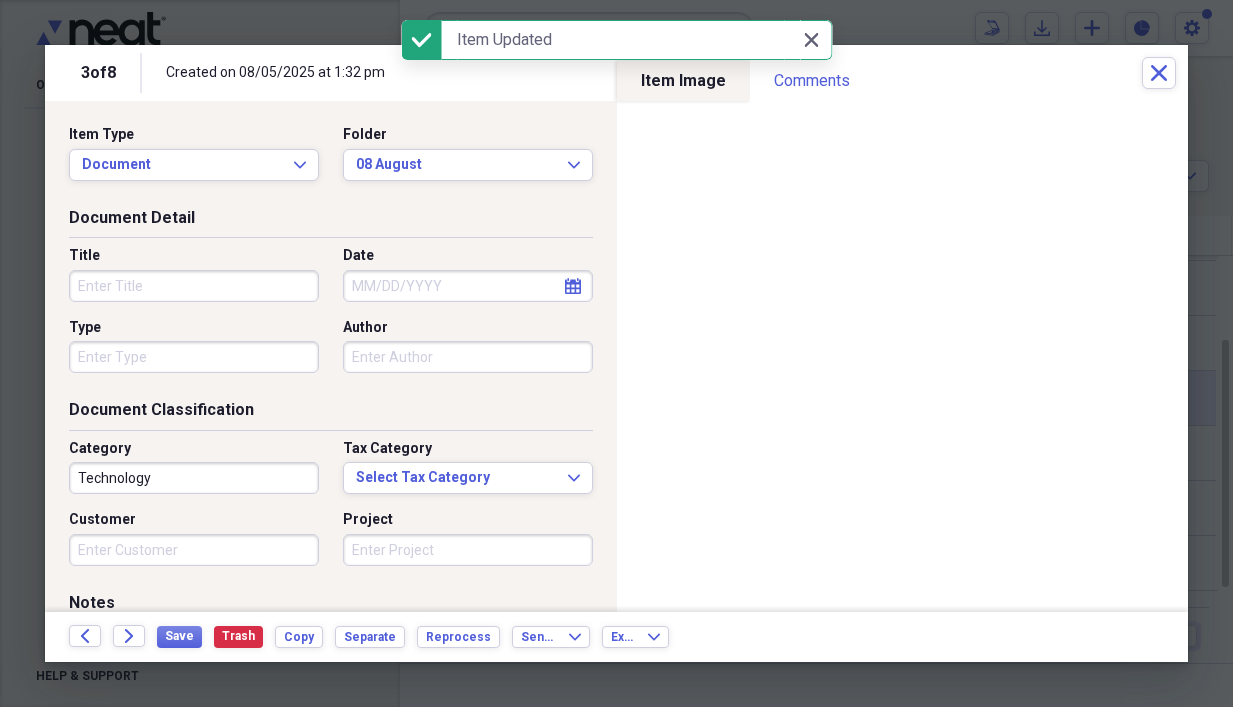 click on "Title" at bounding box center [194, 286] 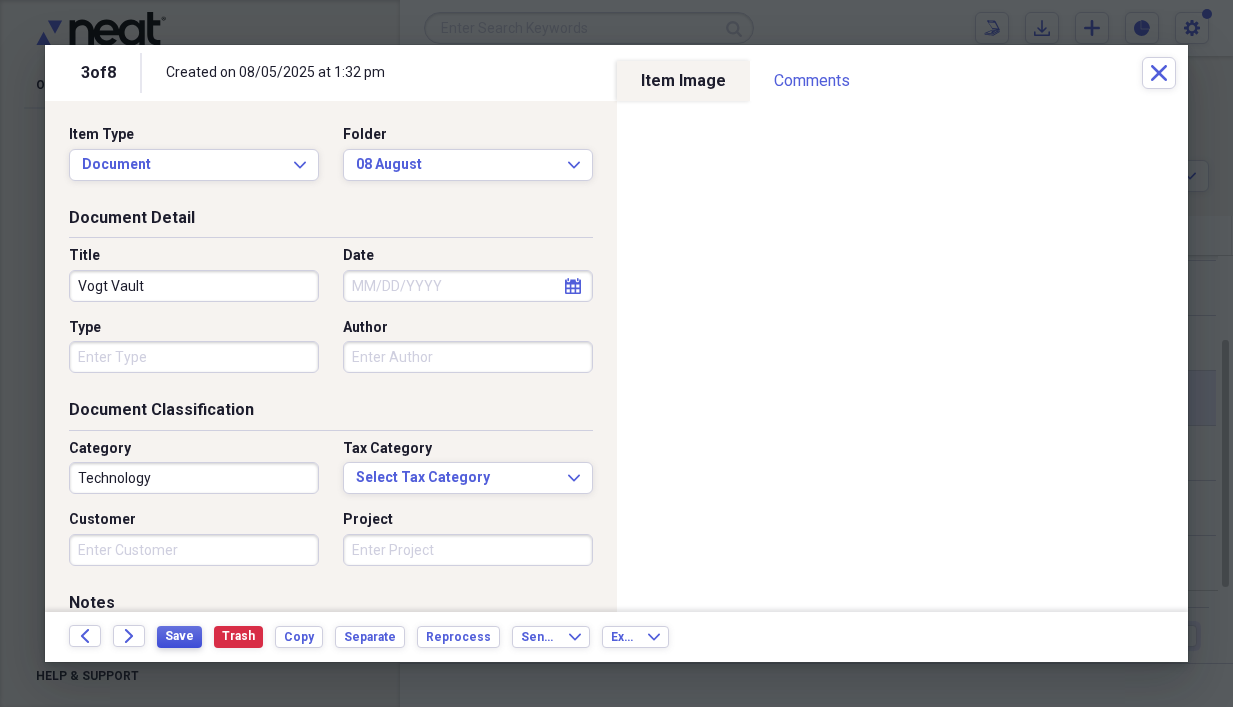 type on "Vogt Vault" 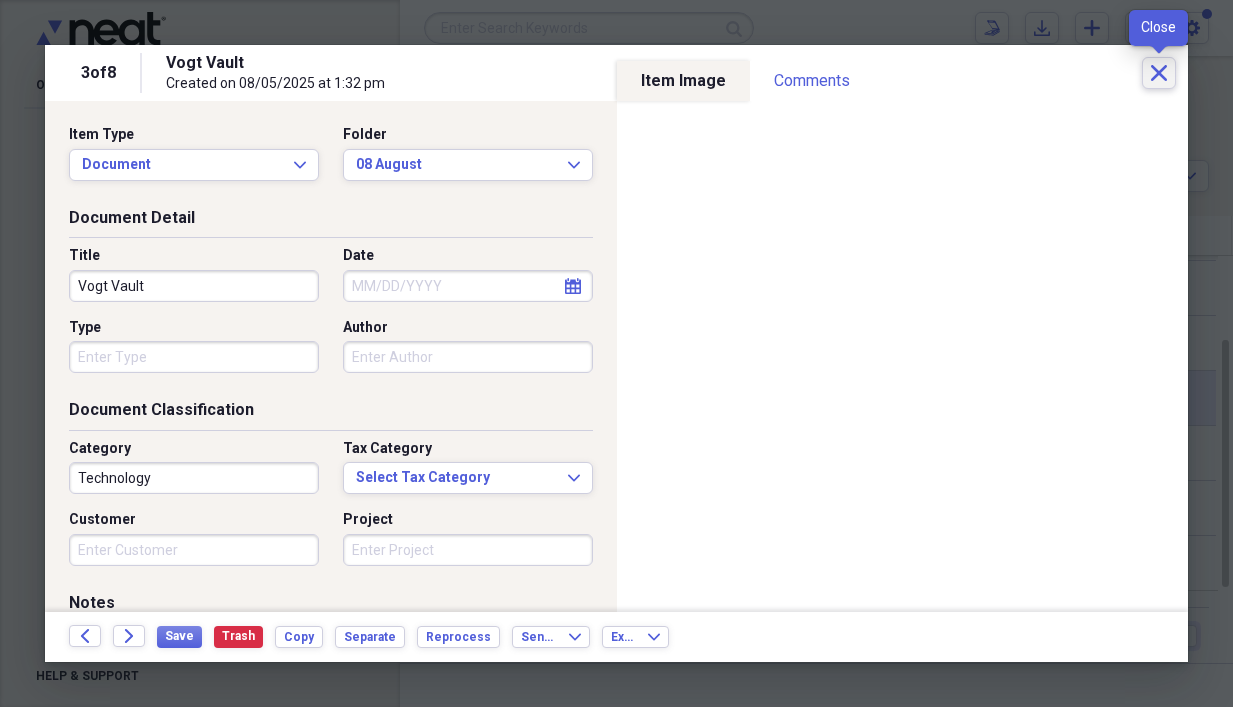 click on "Close" at bounding box center (1159, 73) 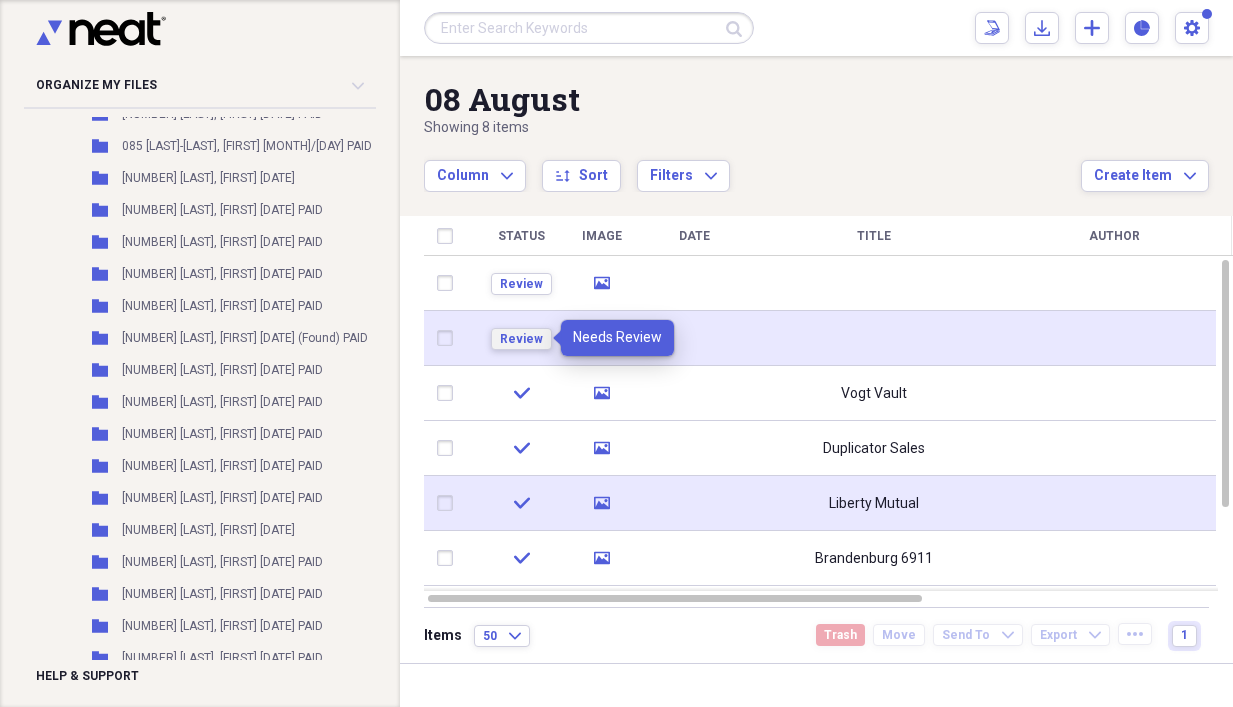 click on "Review" at bounding box center (521, 339) 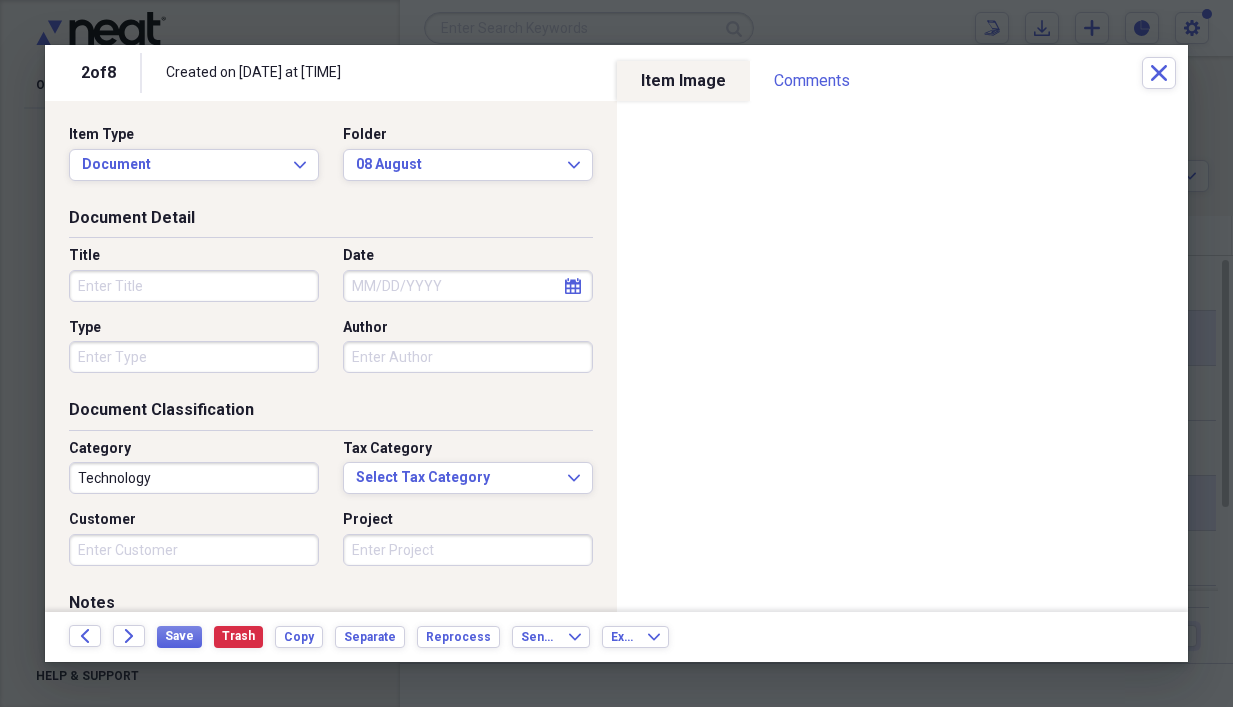 click on "Title" at bounding box center (194, 286) 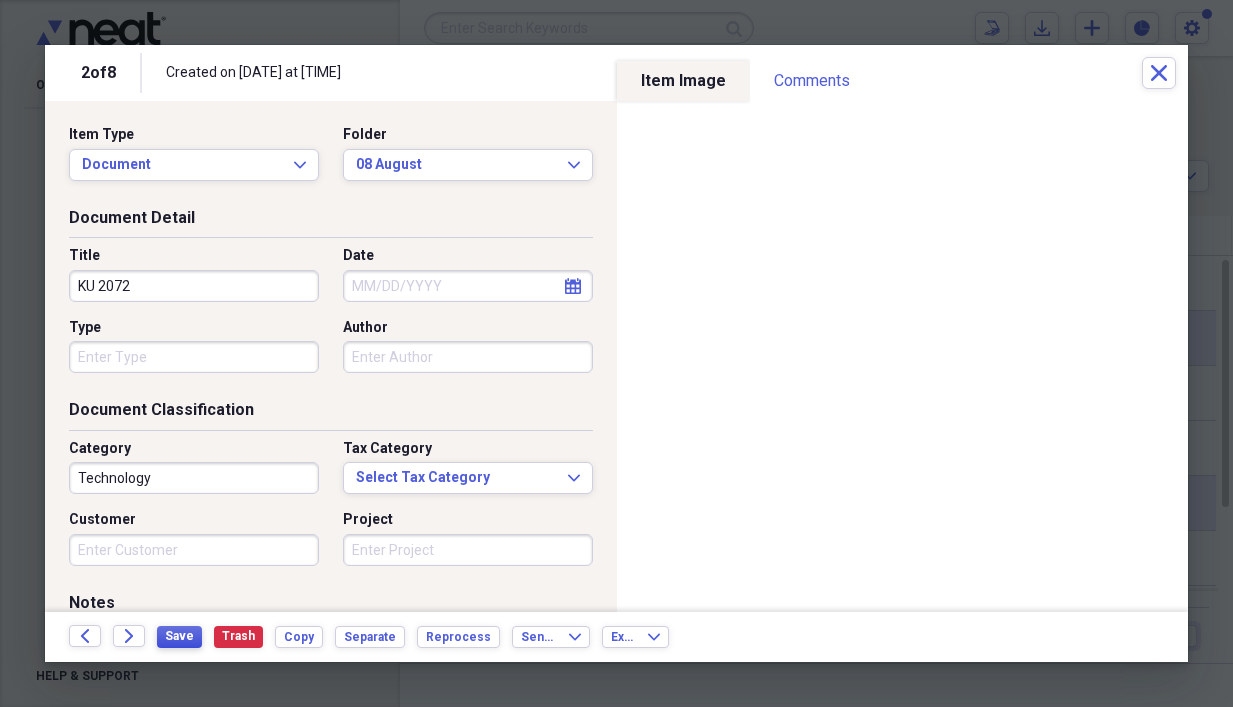 type on "KU 2072" 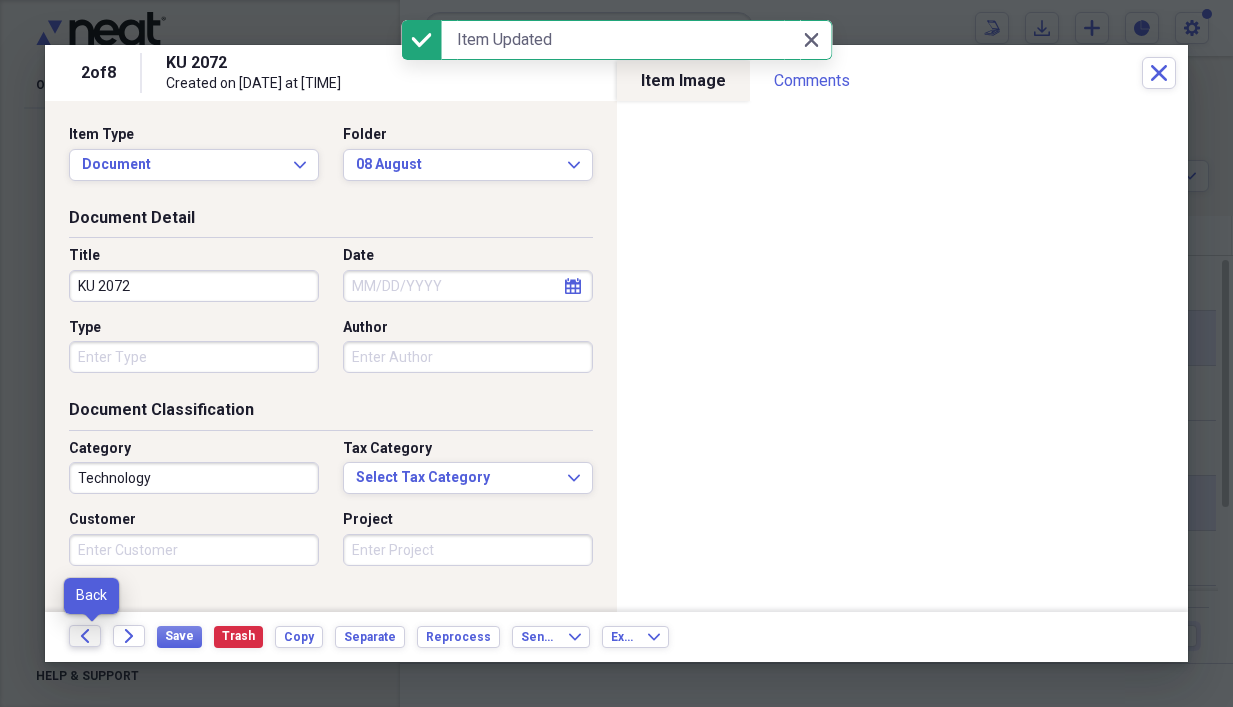 click on "Back" 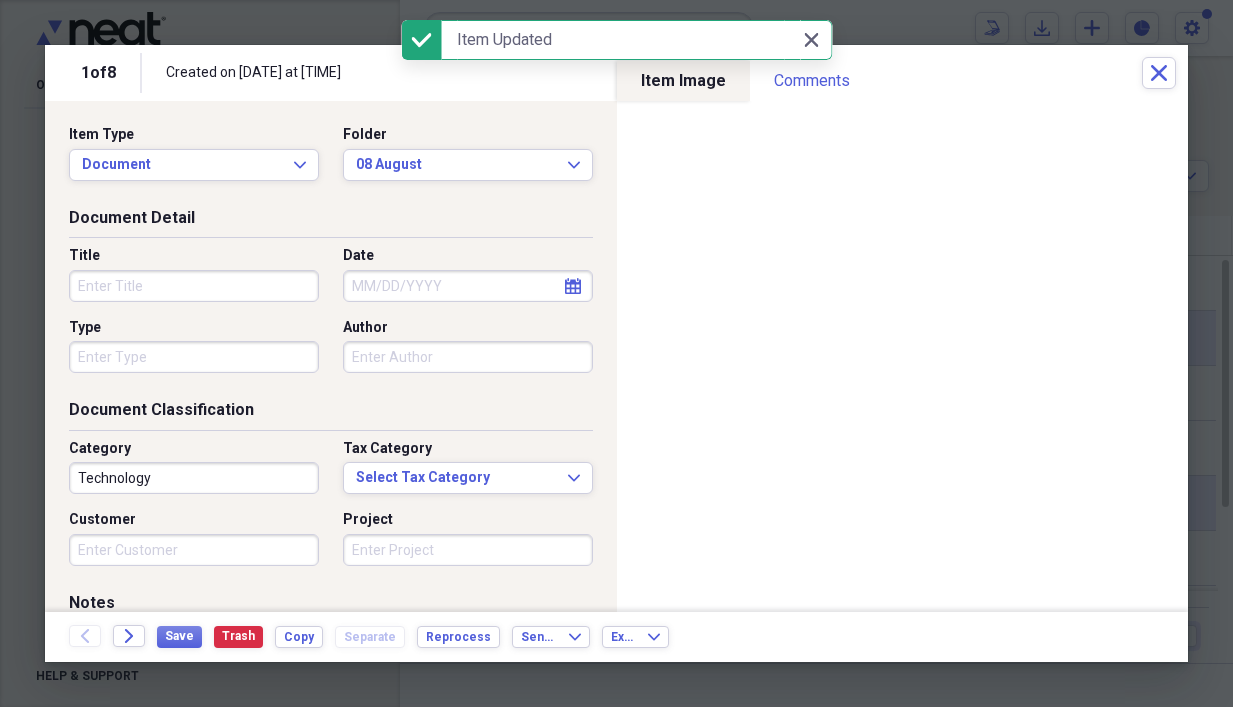 click on "Title" at bounding box center (194, 286) 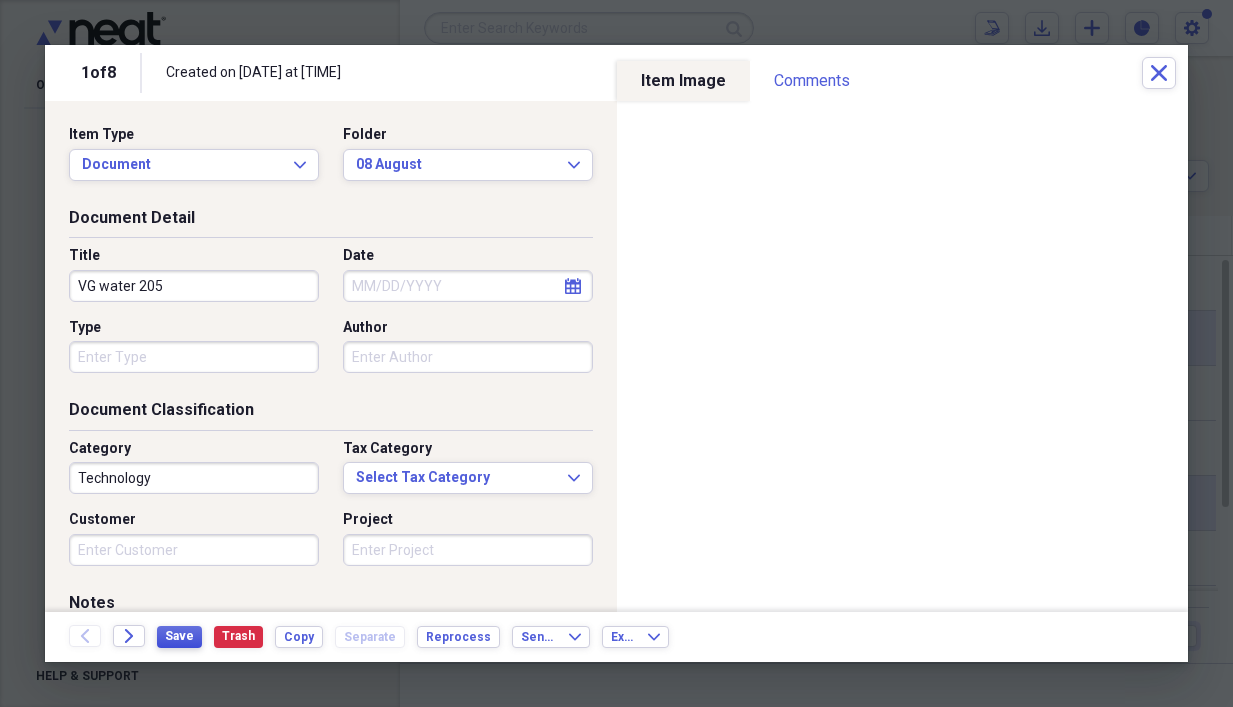 type on "VG water 205" 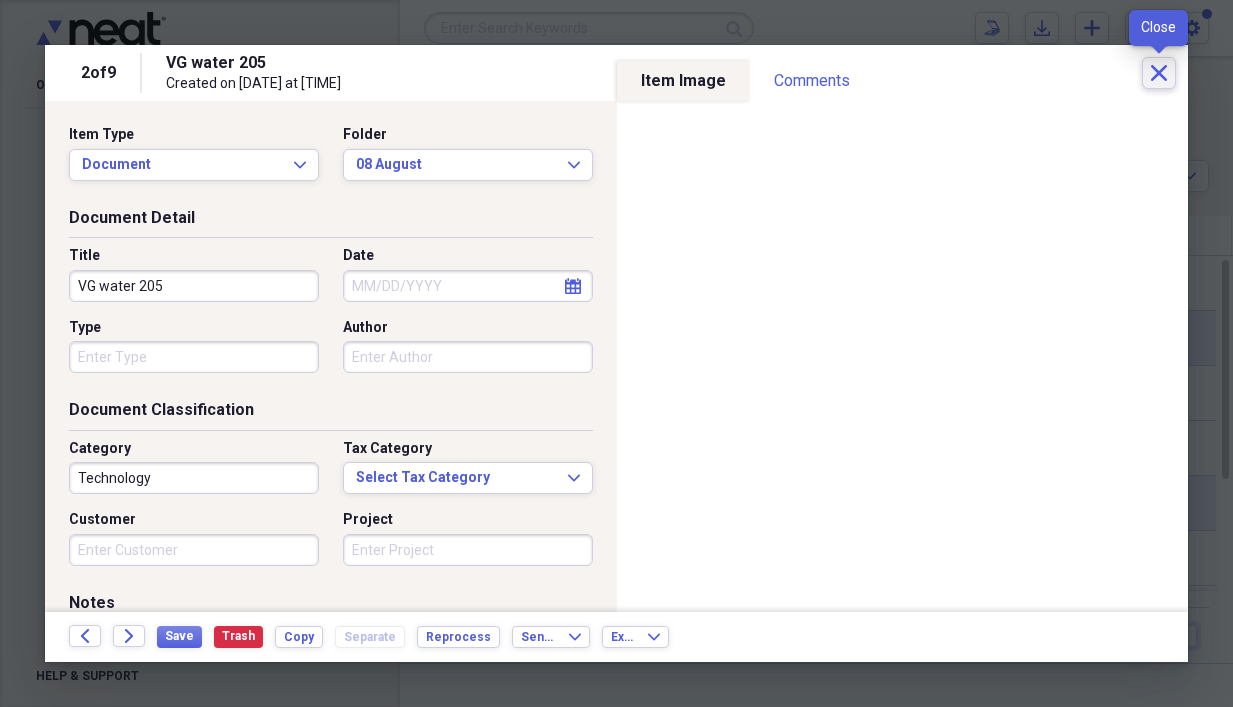 click on "Close" 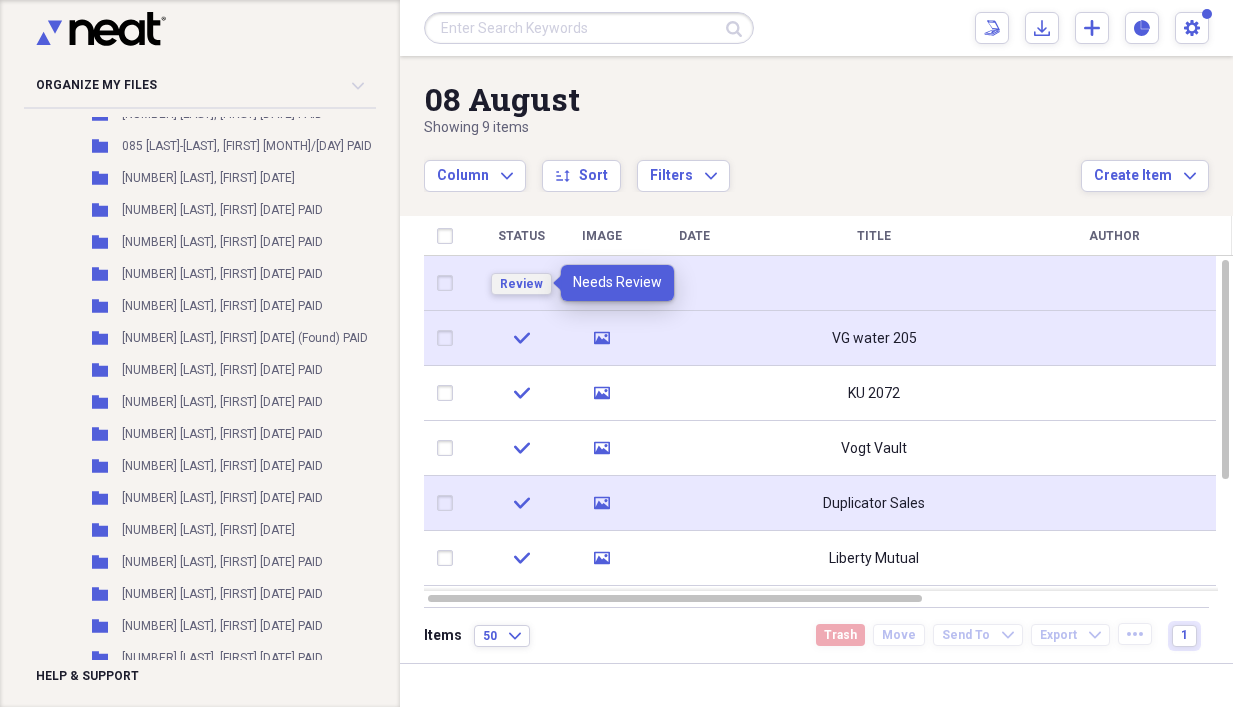 click on "Review" at bounding box center [521, 284] 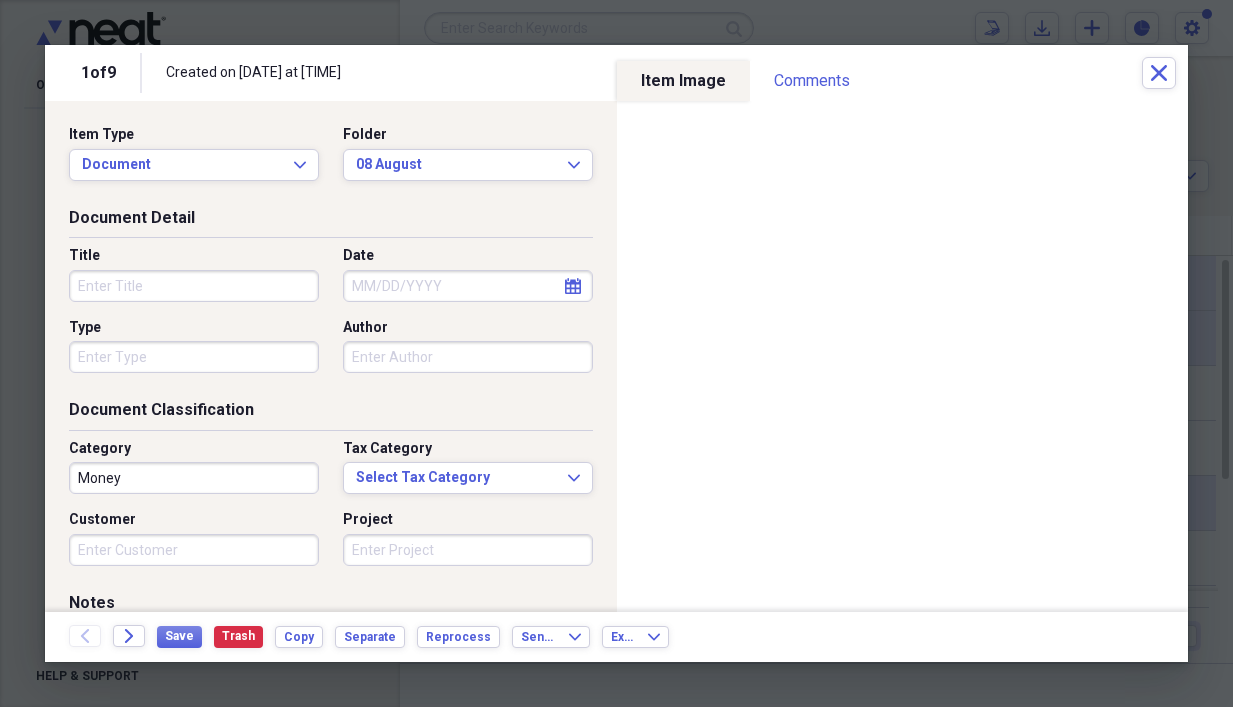 click on "Title" at bounding box center (194, 286) 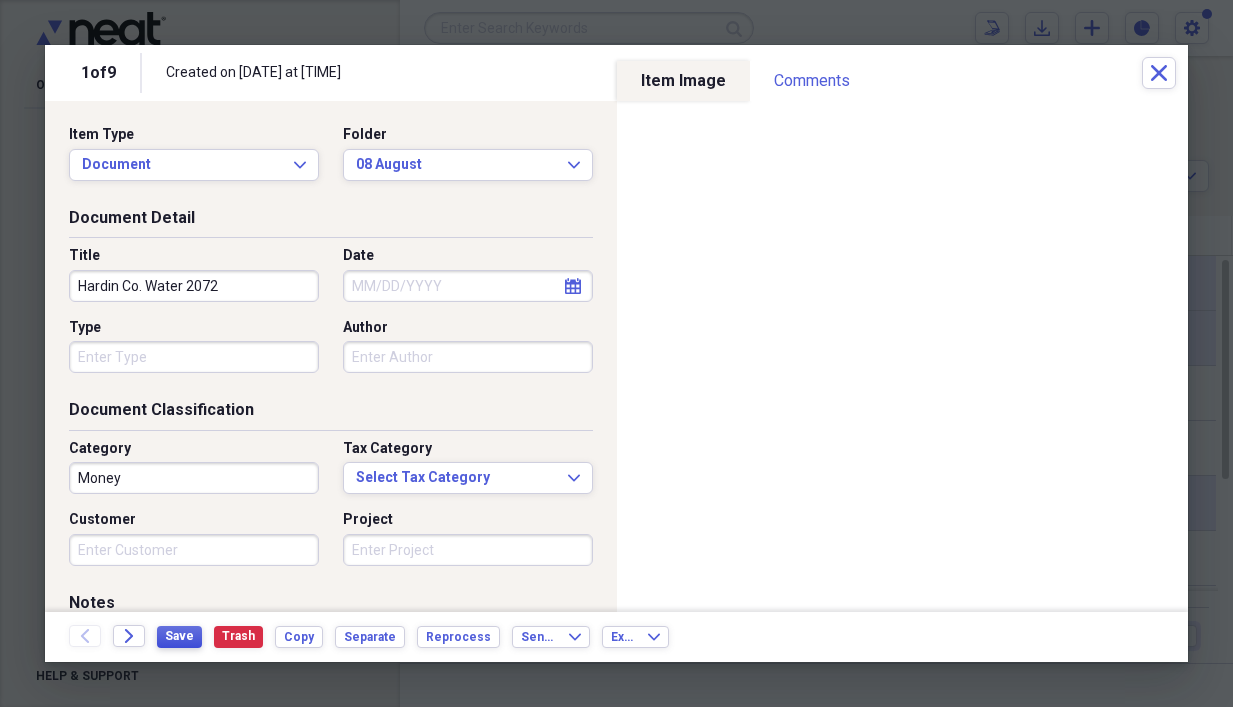 type on "Hardin Co. Water 2072" 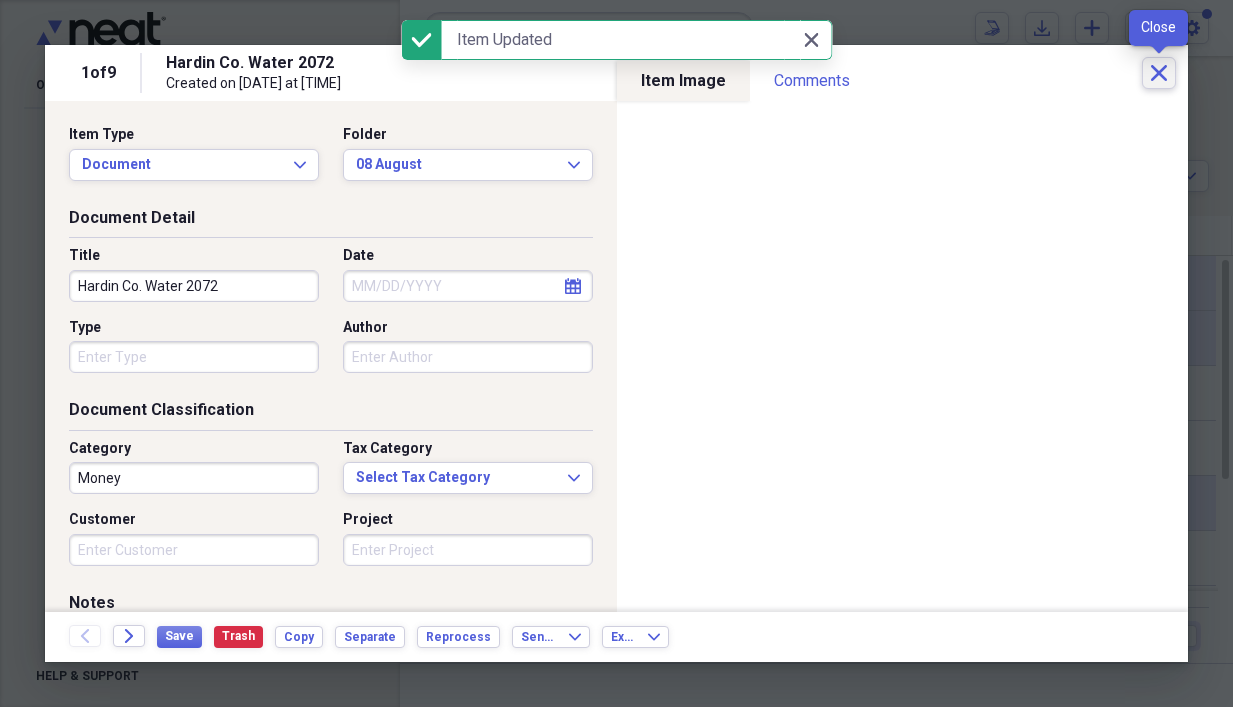 click on "Close" 